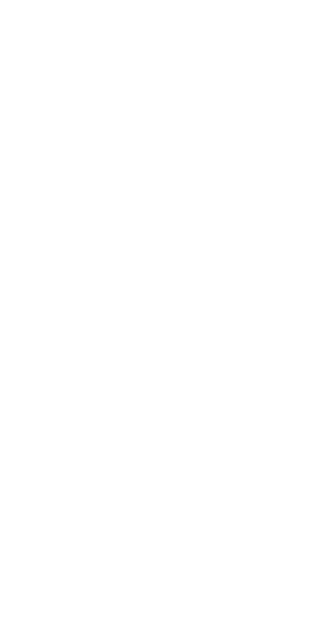 scroll, scrollTop: 0, scrollLeft: 0, axis: both 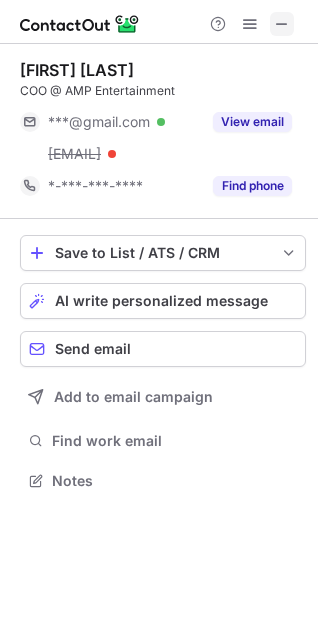 click at bounding box center (282, 24) 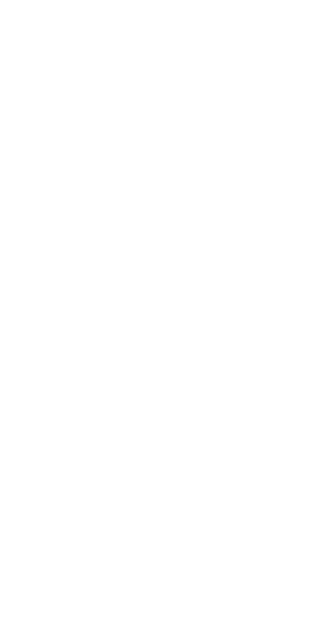 scroll, scrollTop: 0, scrollLeft: 0, axis: both 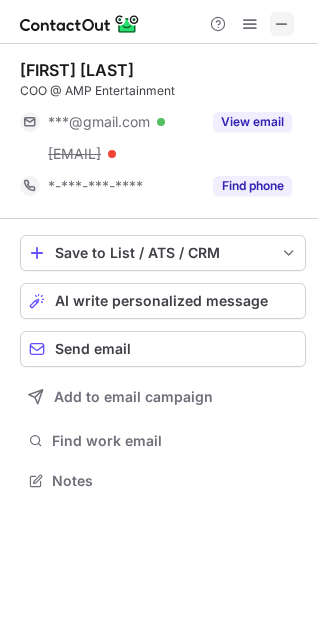 click at bounding box center [282, 24] 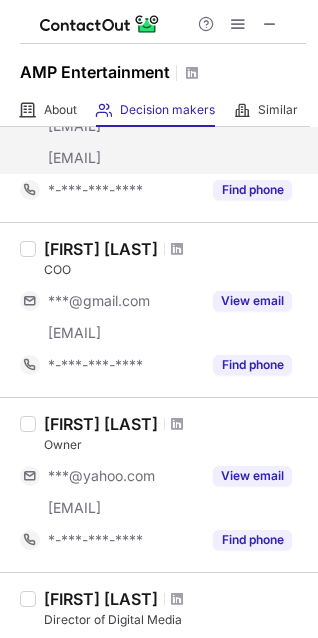 scroll, scrollTop: 200, scrollLeft: 0, axis: vertical 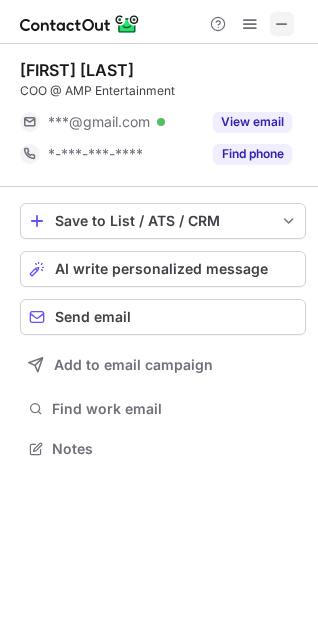 click at bounding box center [282, 24] 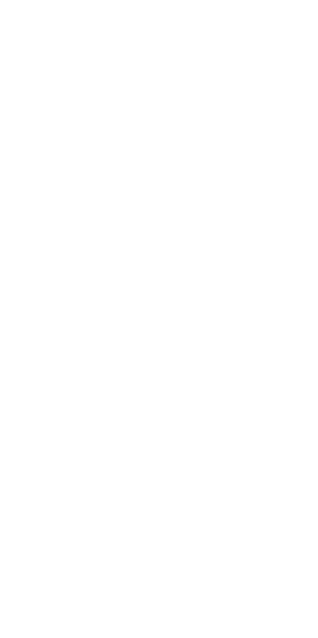 scroll, scrollTop: 0, scrollLeft: 0, axis: both 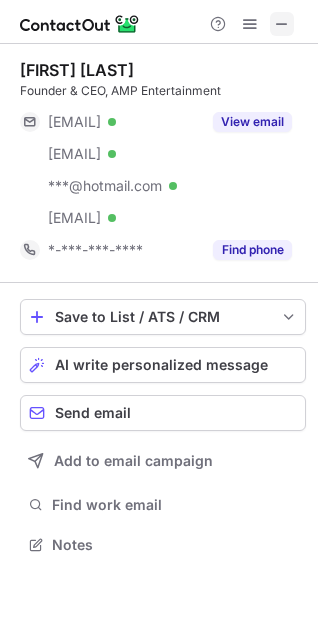 click at bounding box center [282, 24] 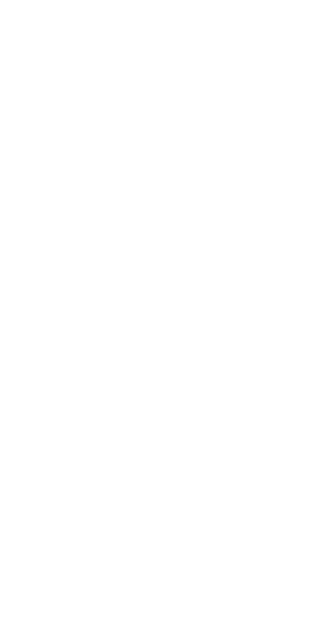 scroll, scrollTop: 0, scrollLeft: 0, axis: both 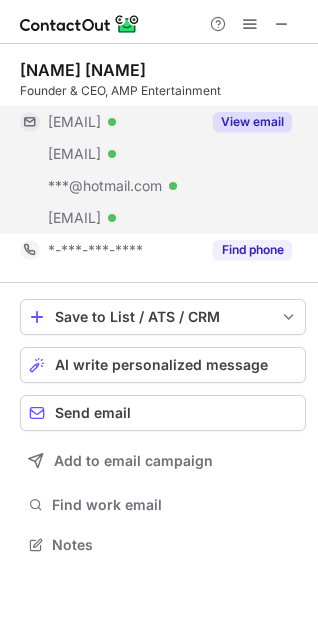 click on "View email" at bounding box center [252, 122] 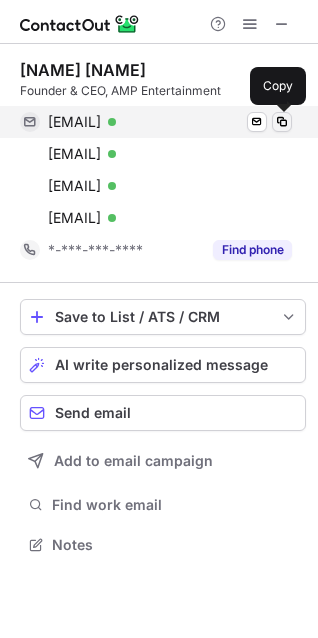 click at bounding box center (282, 122) 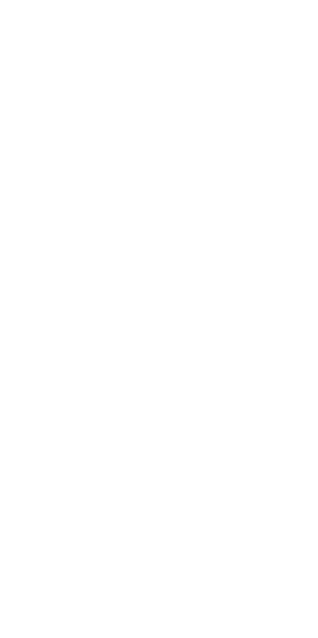 scroll, scrollTop: 0, scrollLeft: 0, axis: both 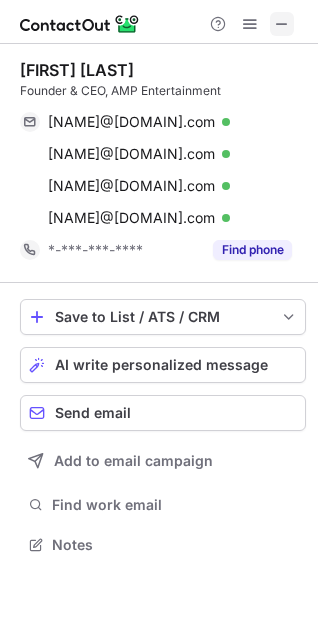 click at bounding box center [282, 24] 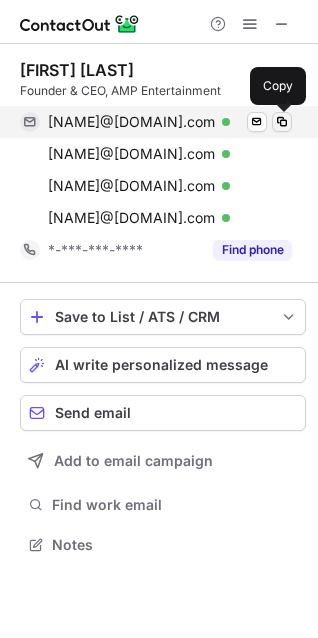 click at bounding box center [282, 122] 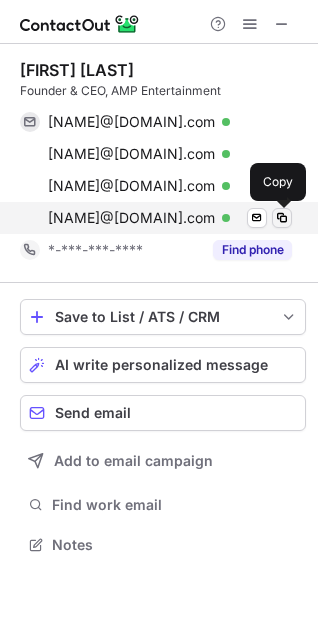 click at bounding box center (282, 218) 